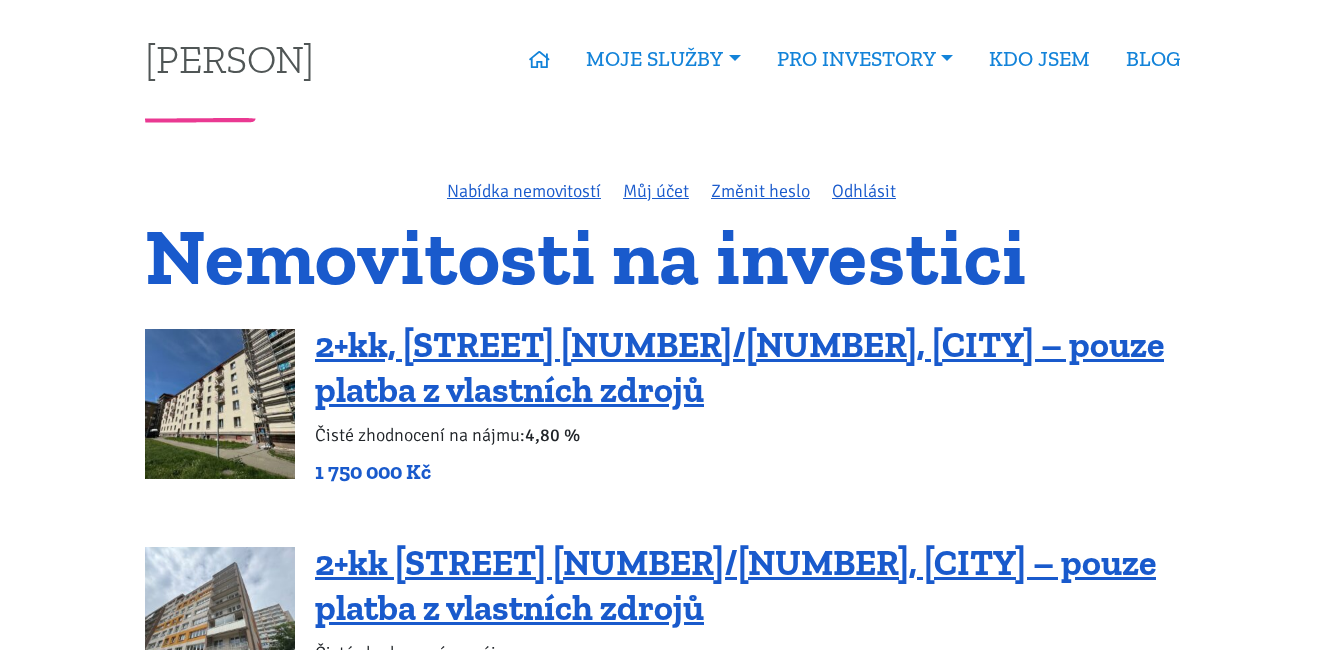 scroll, scrollTop: 0, scrollLeft: 0, axis: both 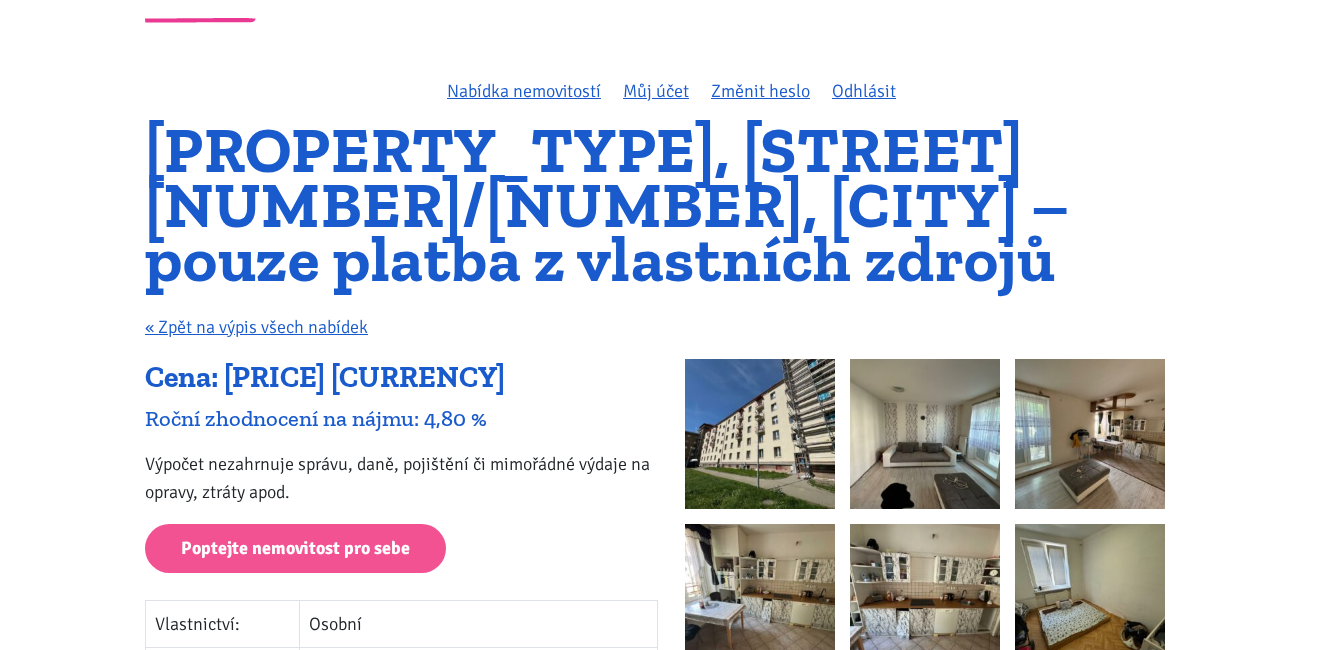 click at bounding box center [760, 434] 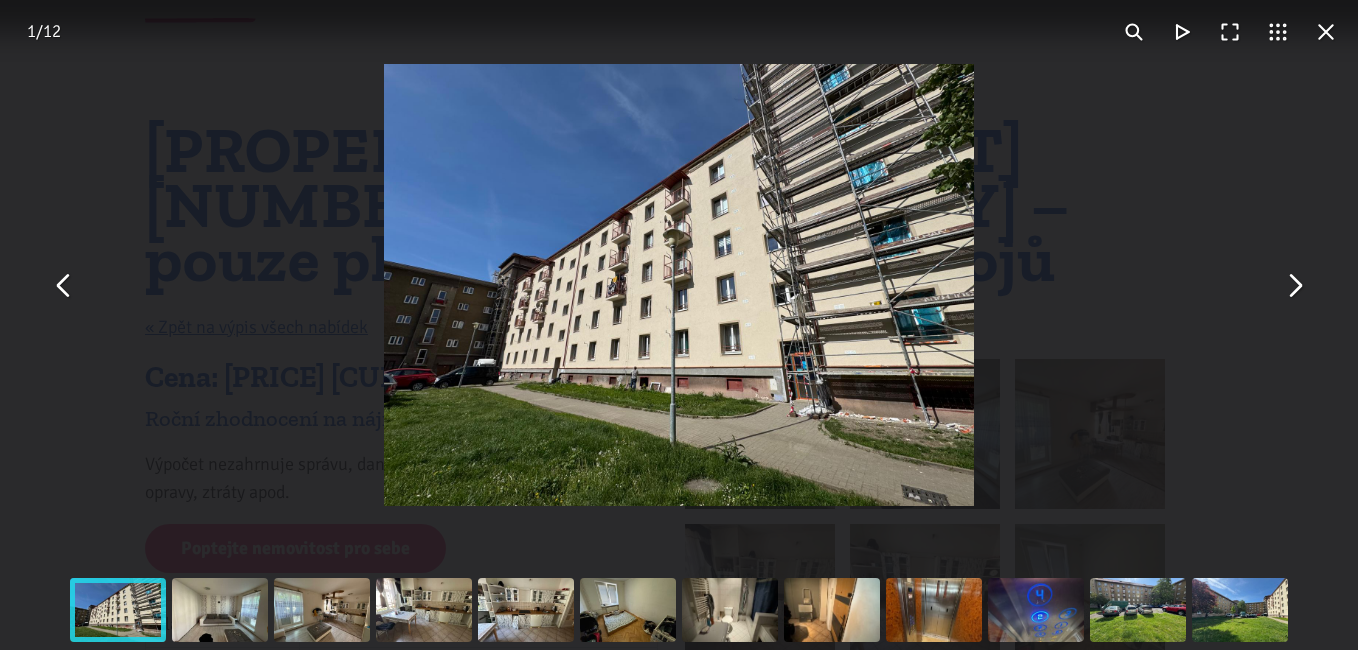 click at bounding box center [1294, 285] 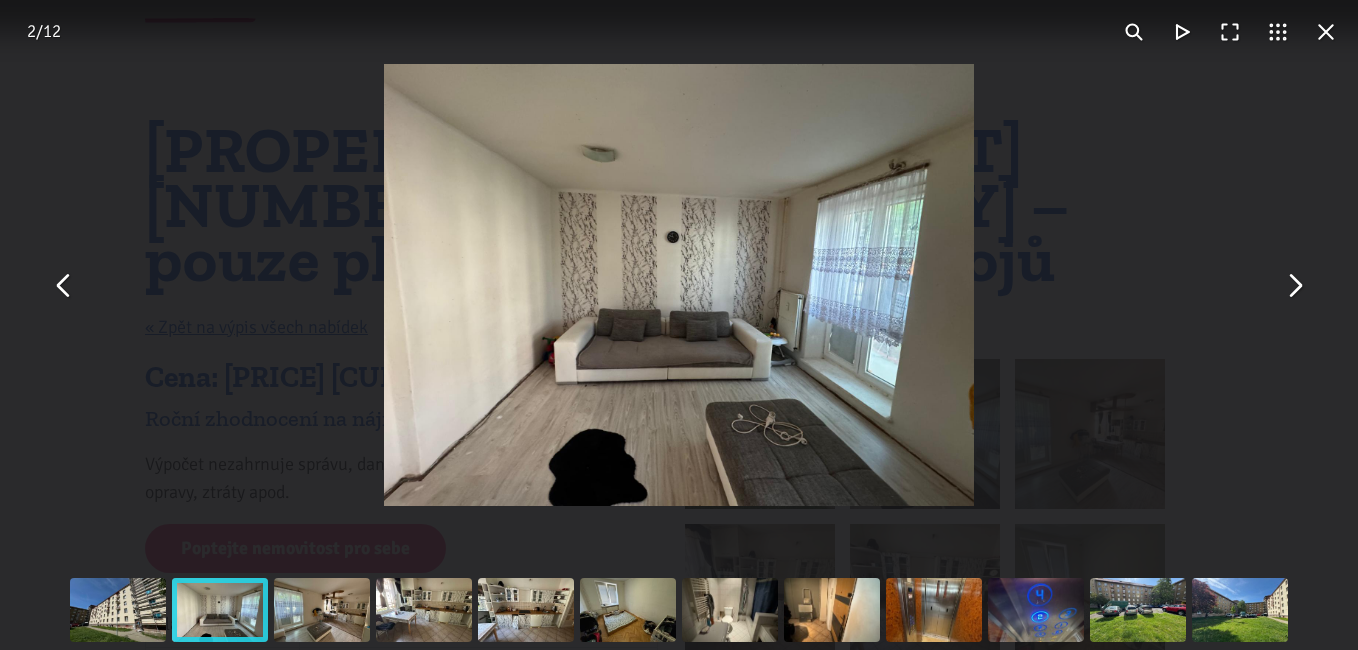 click at bounding box center [1294, 285] 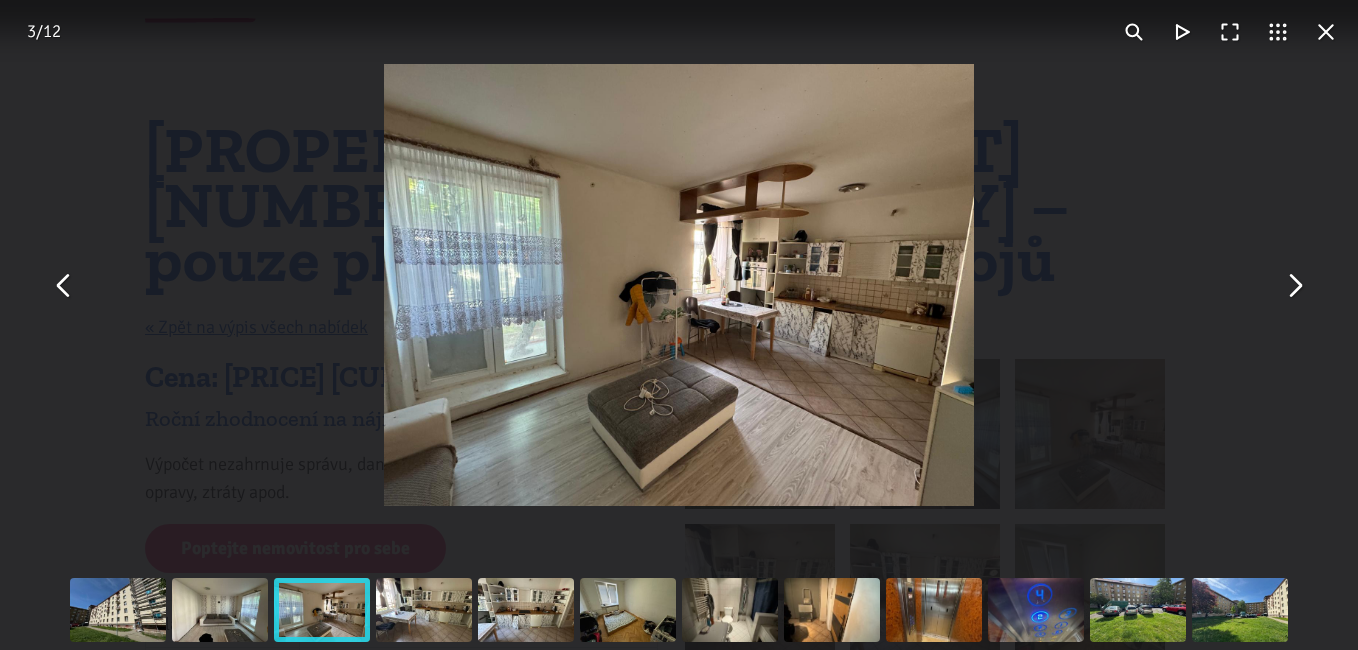click at bounding box center (1294, 285) 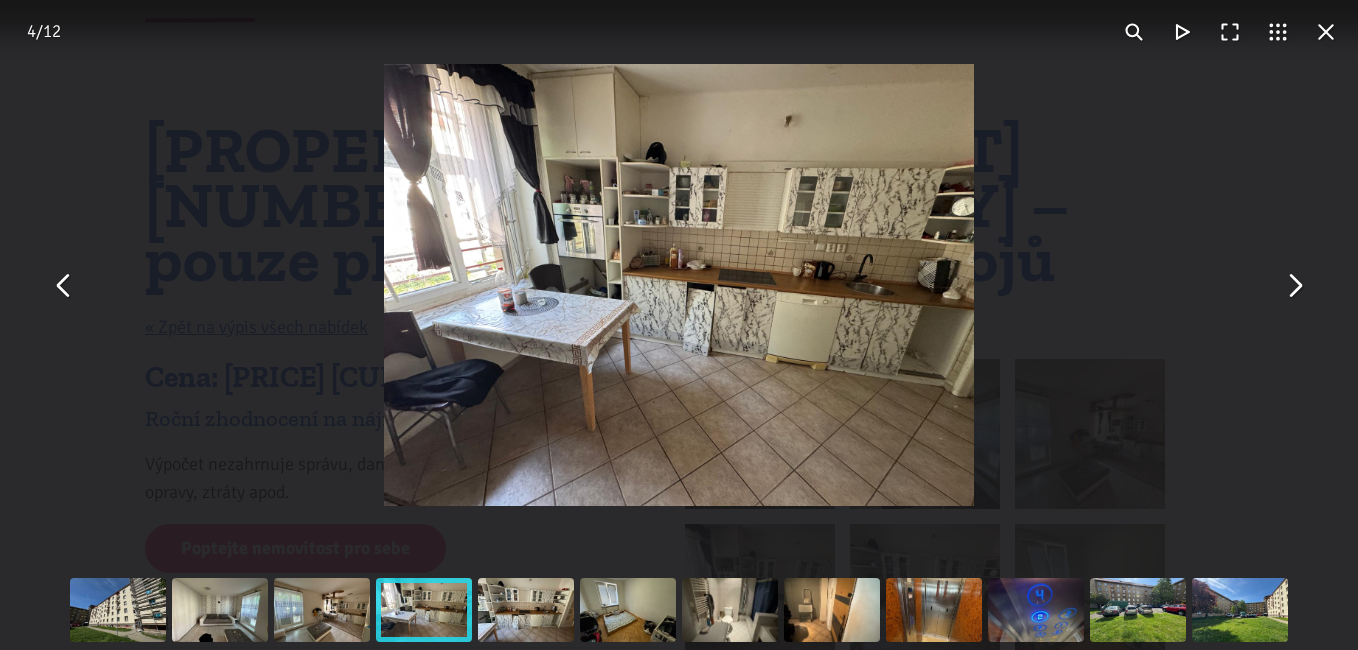 click at bounding box center [1294, 285] 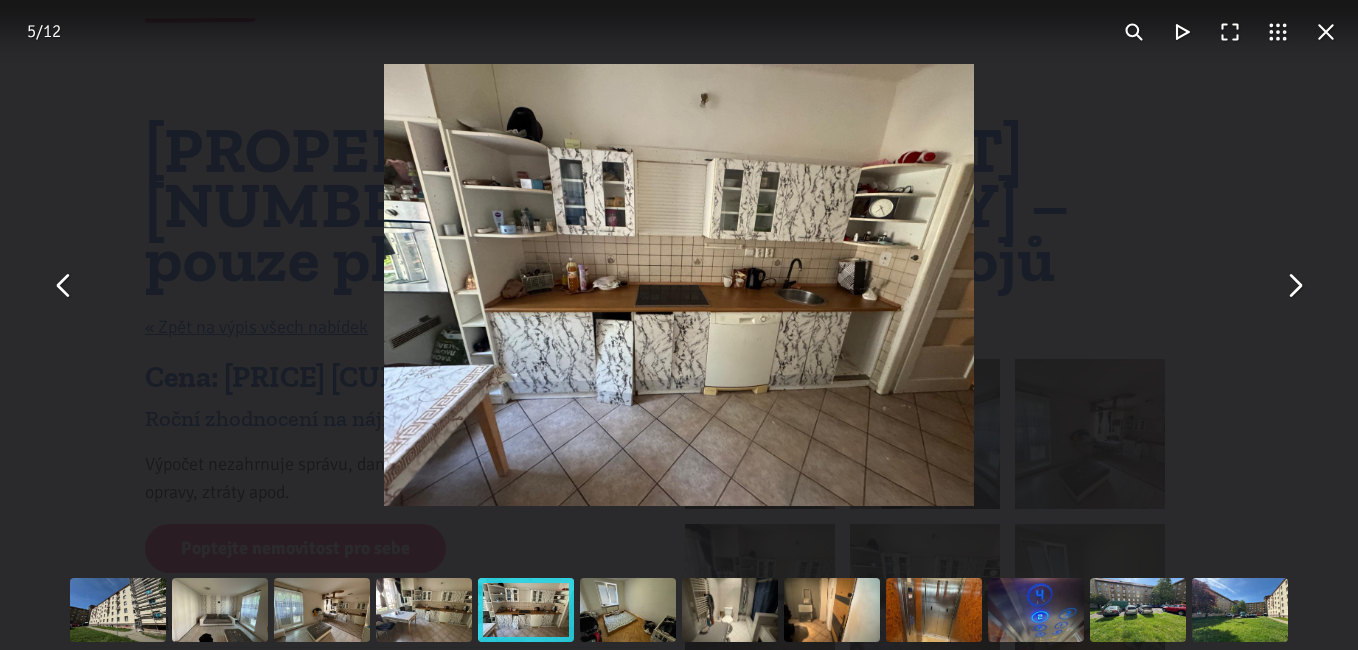 click at bounding box center (1294, 285) 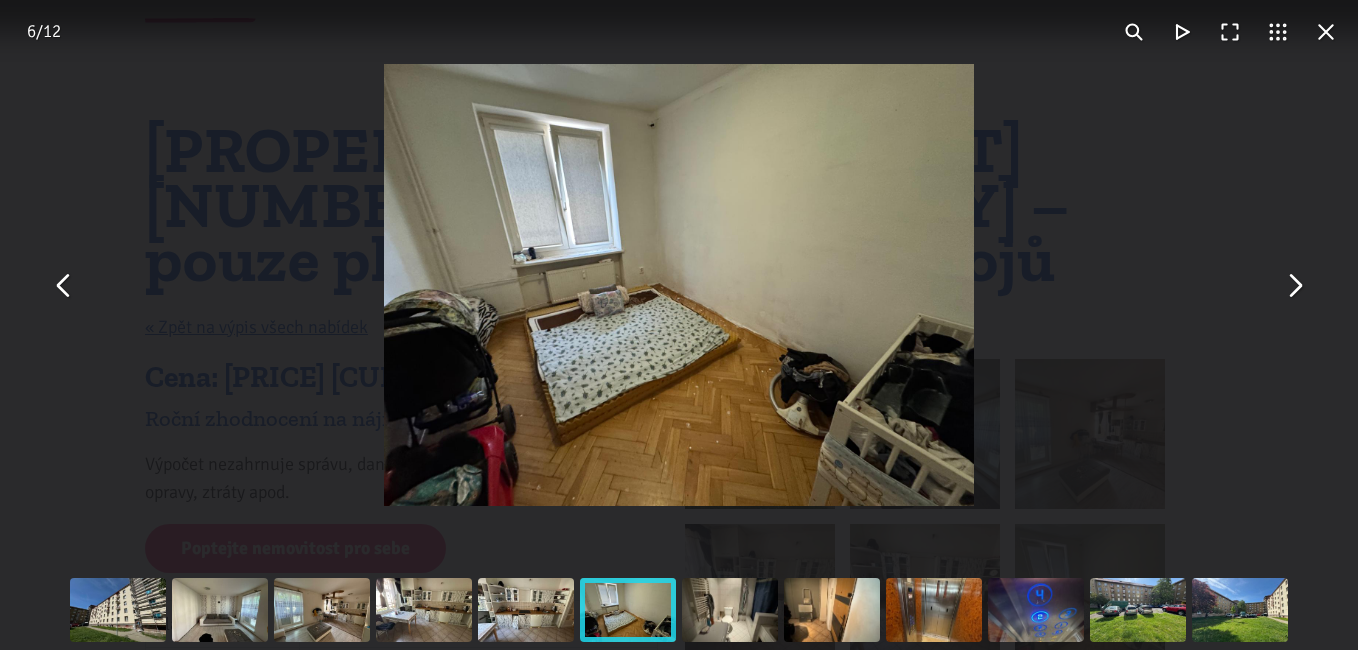 click at bounding box center [1294, 285] 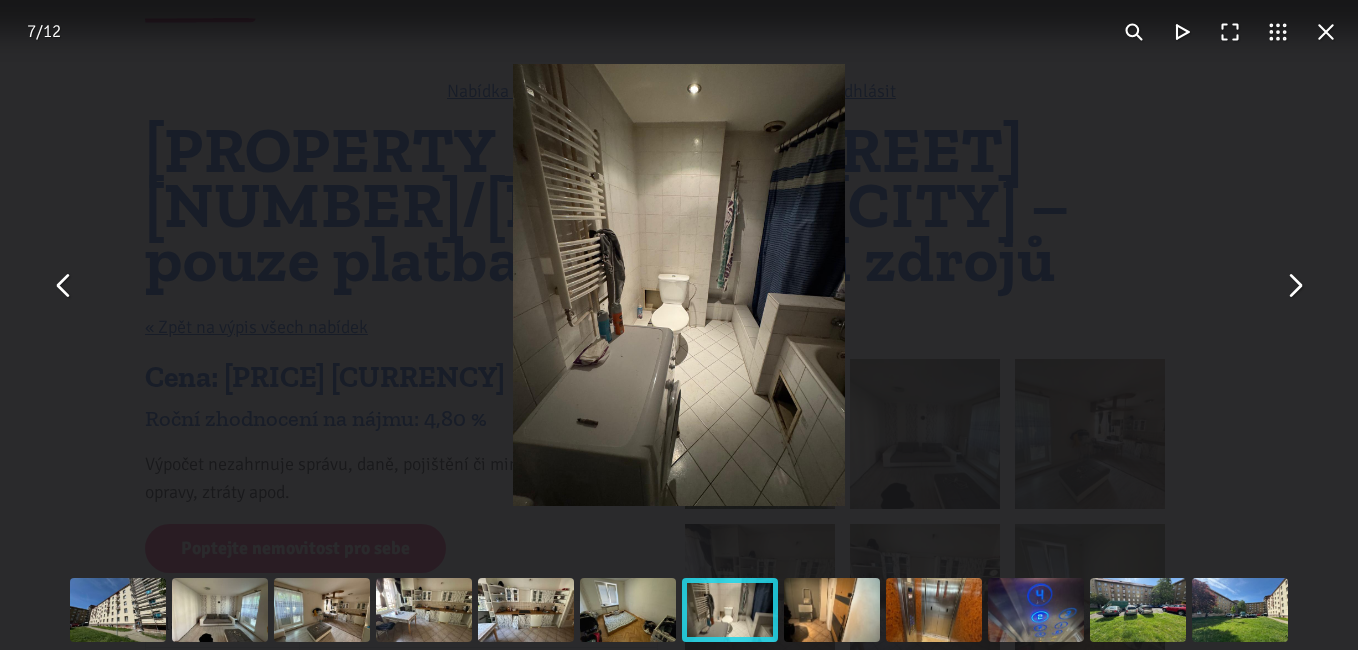 click at bounding box center (1294, 285) 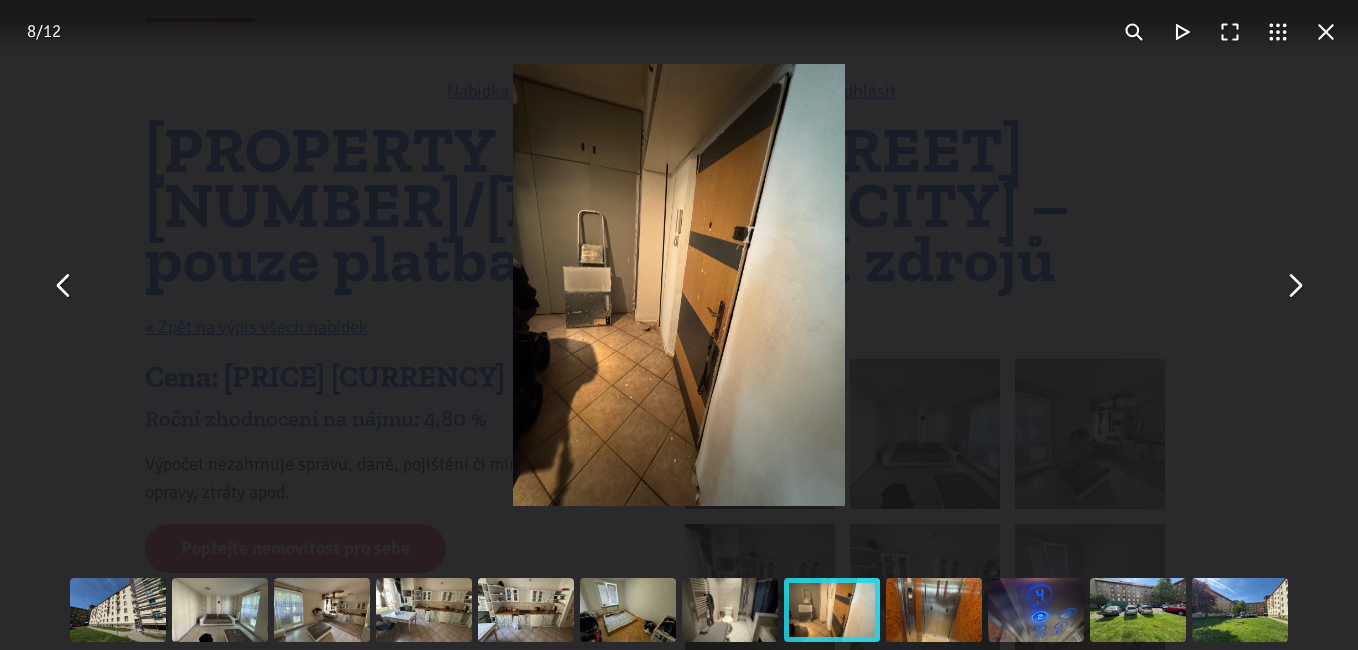 click at bounding box center [1294, 285] 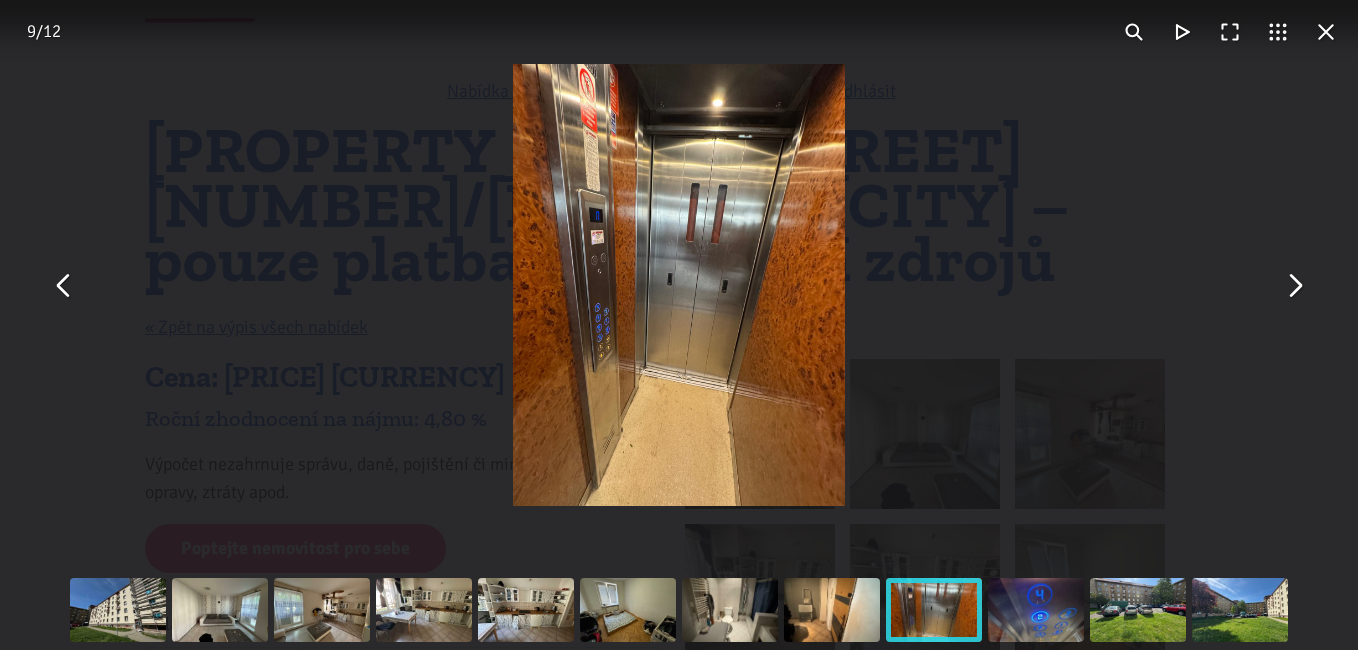 click at bounding box center [1294, 285] 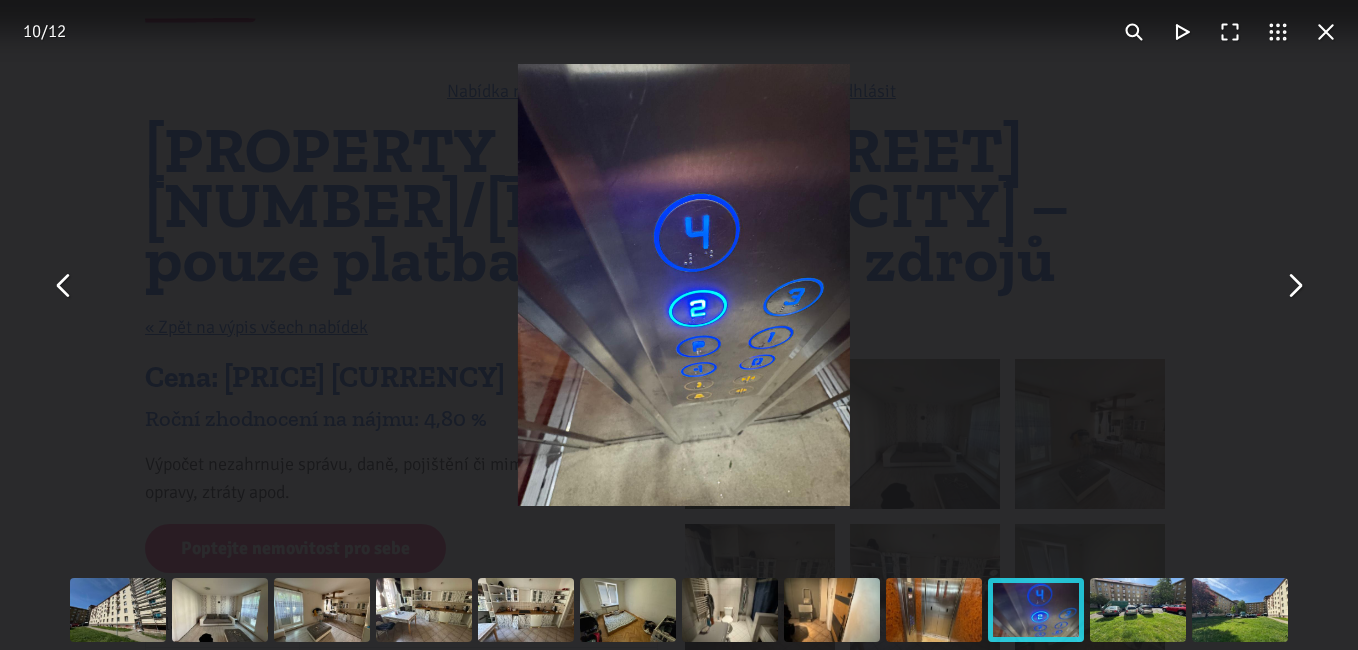 click at bounding box center [1294, 285] 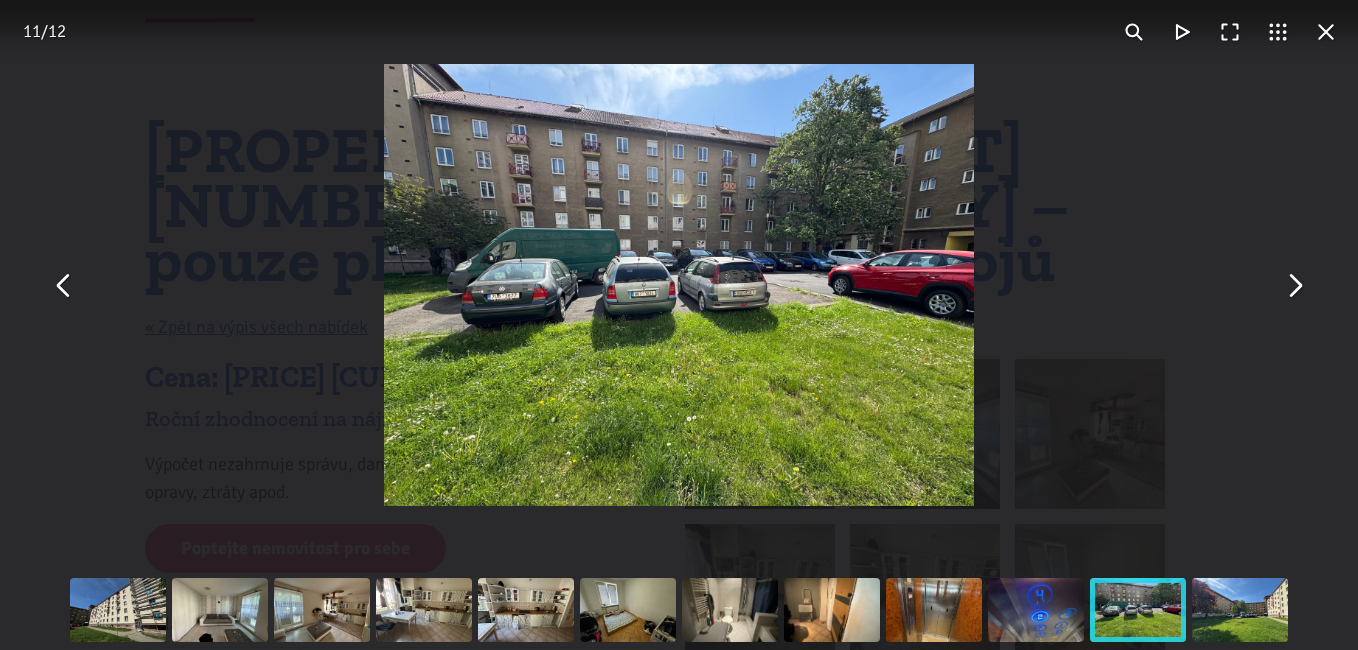 click at bounding box center [1294, 285] 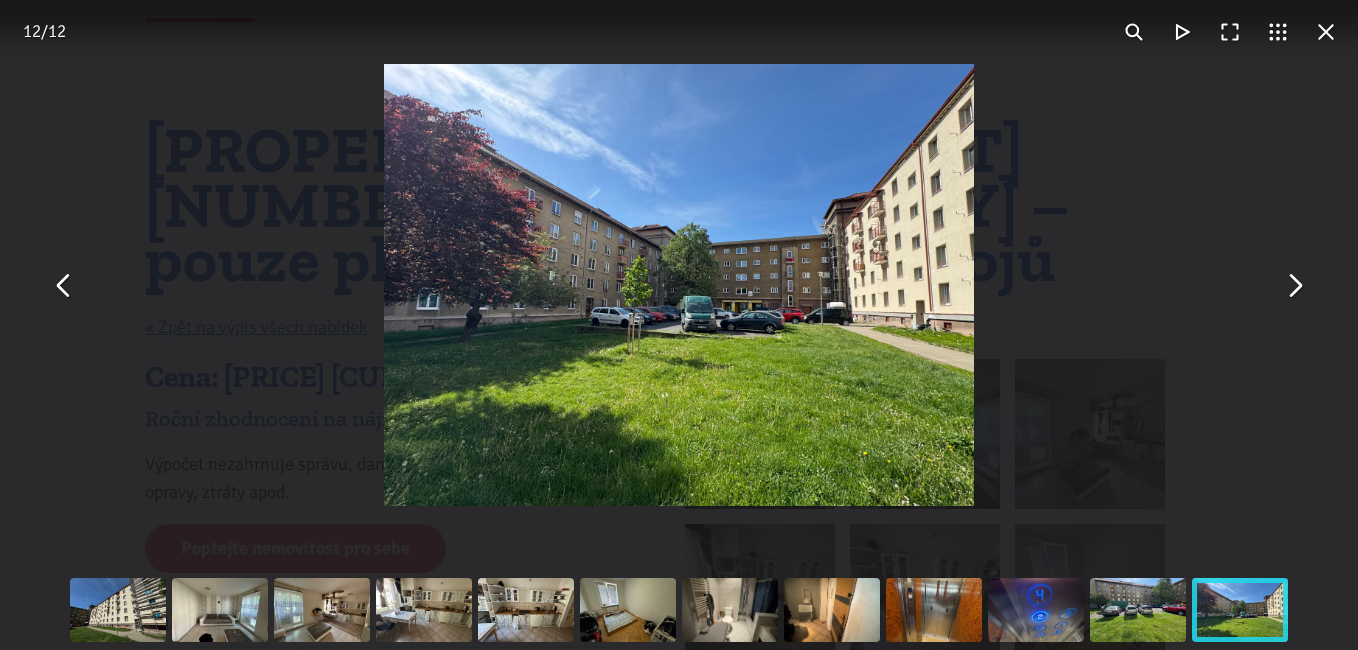 click at bounding box center [1294, 285] 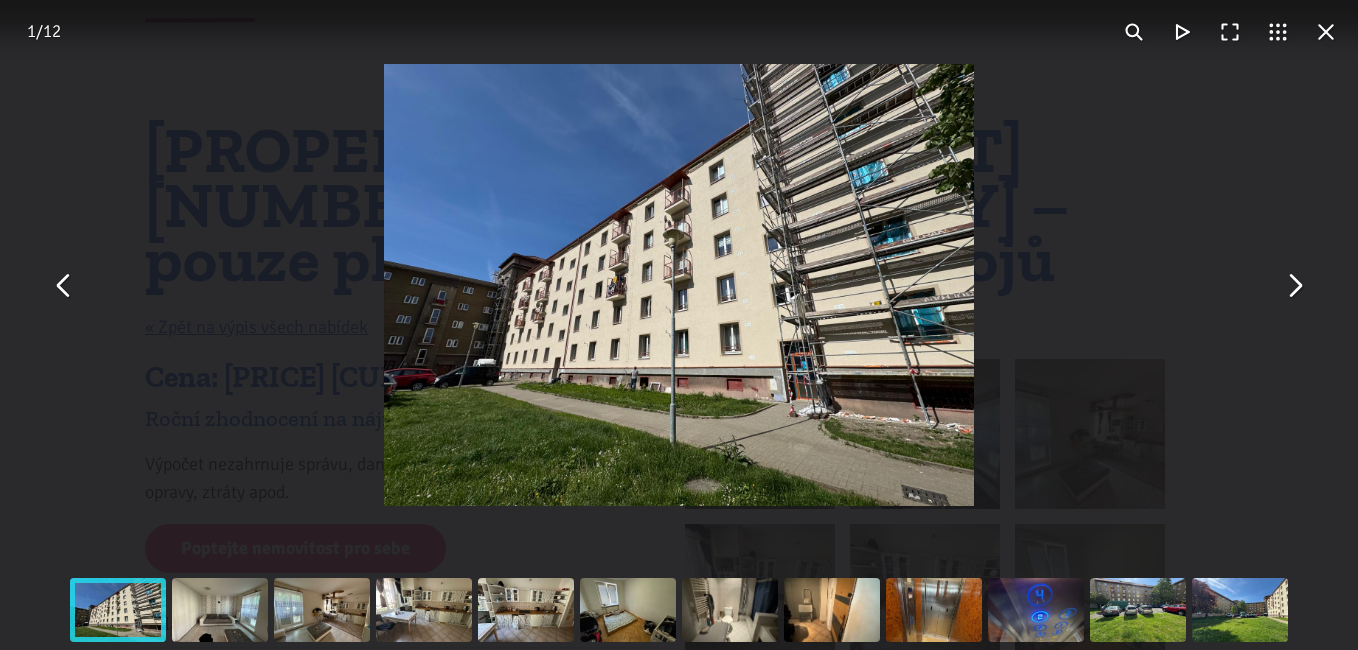click at bounding box center [1326, 32] 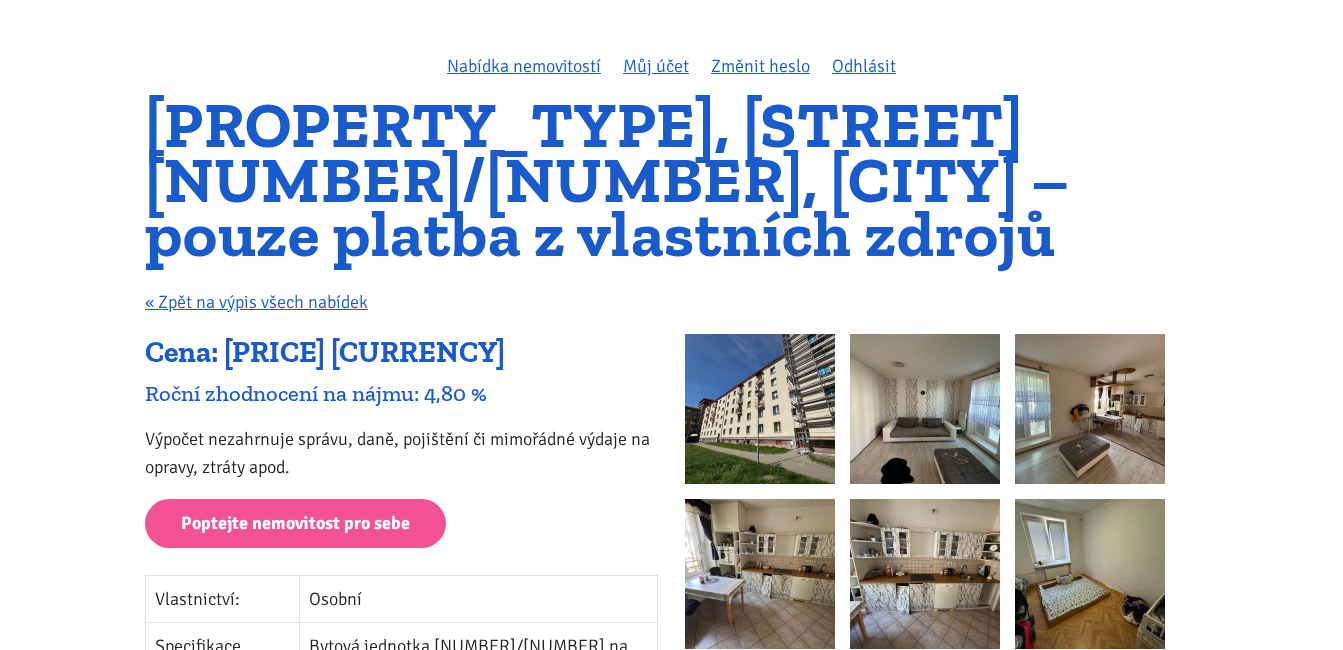 scroll, scrollTop: 100, scrollLeft: 0, axis: vertical 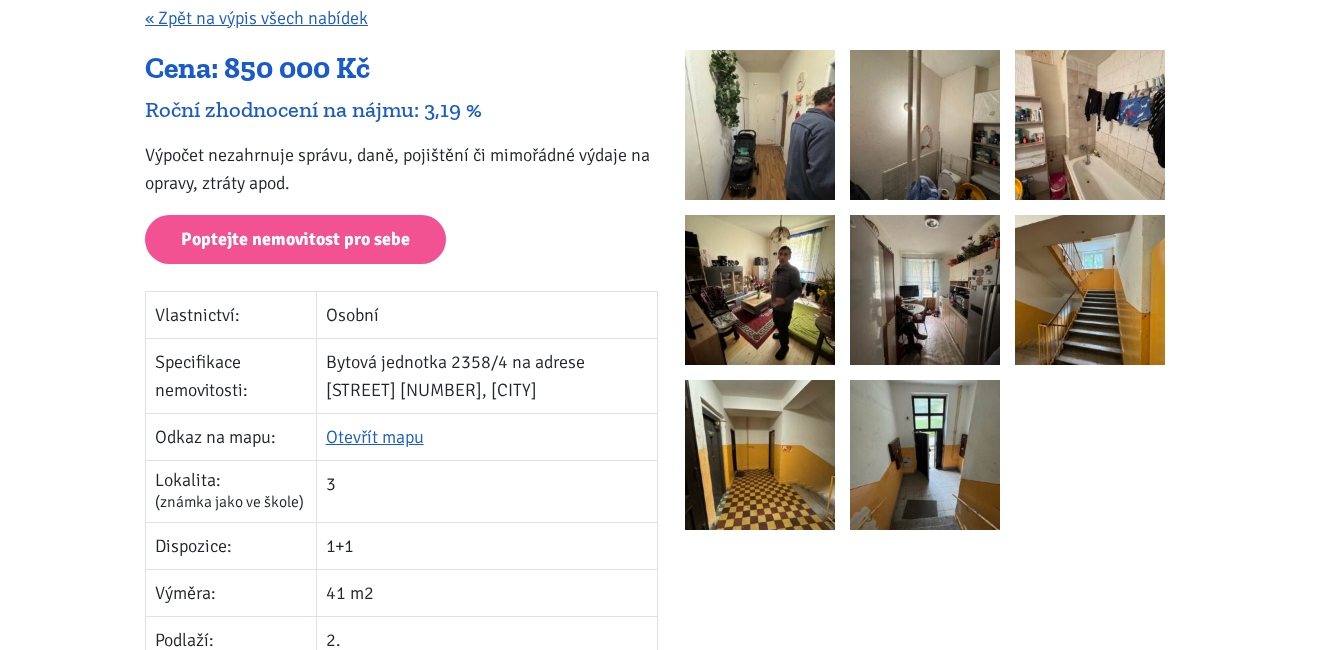 click at bounding box center [760, 290] 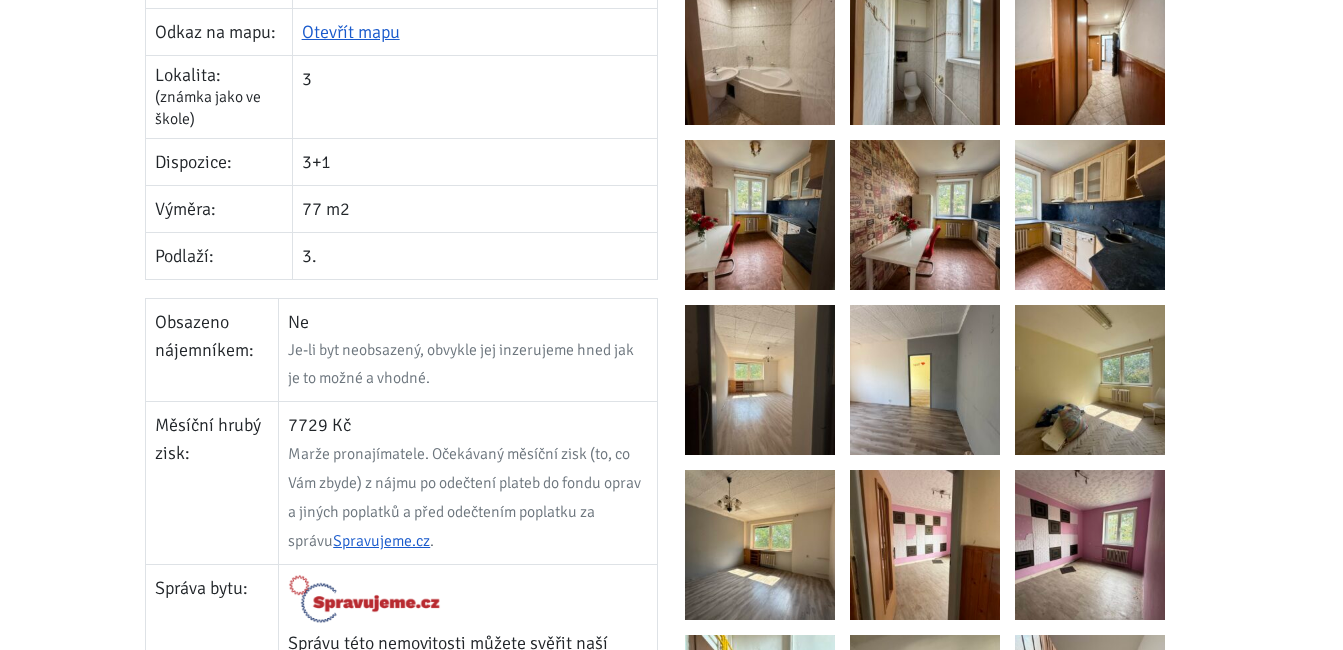 scroll, scrollTop: 800, scrollLeft: 0, axis: vertical 